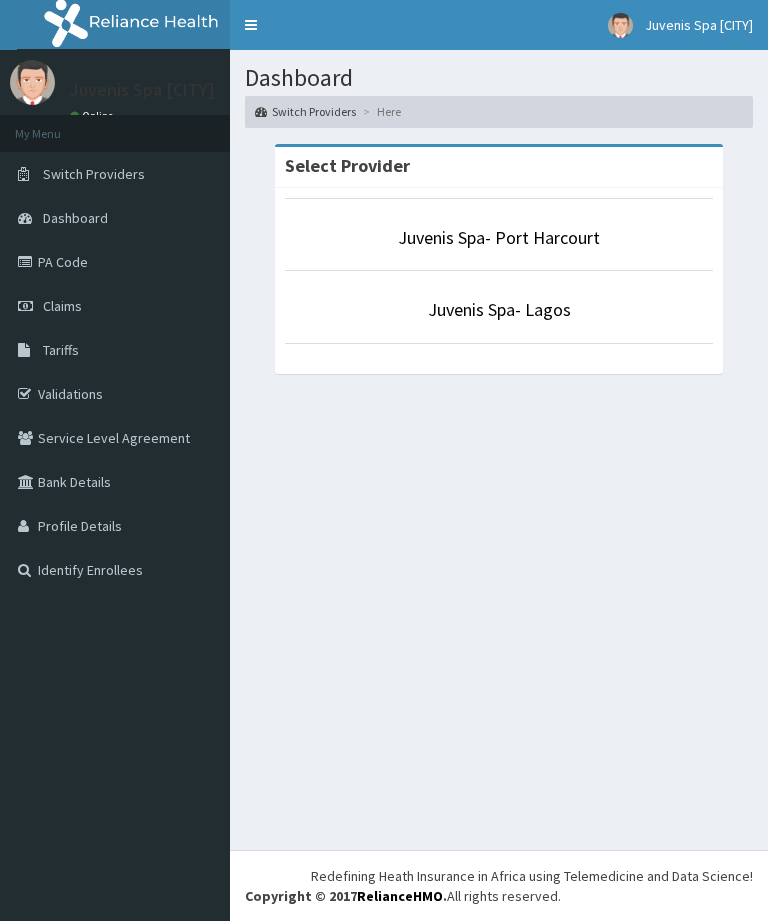 scroll, scrollTop: 0, scrollLeft: 0, axis: both 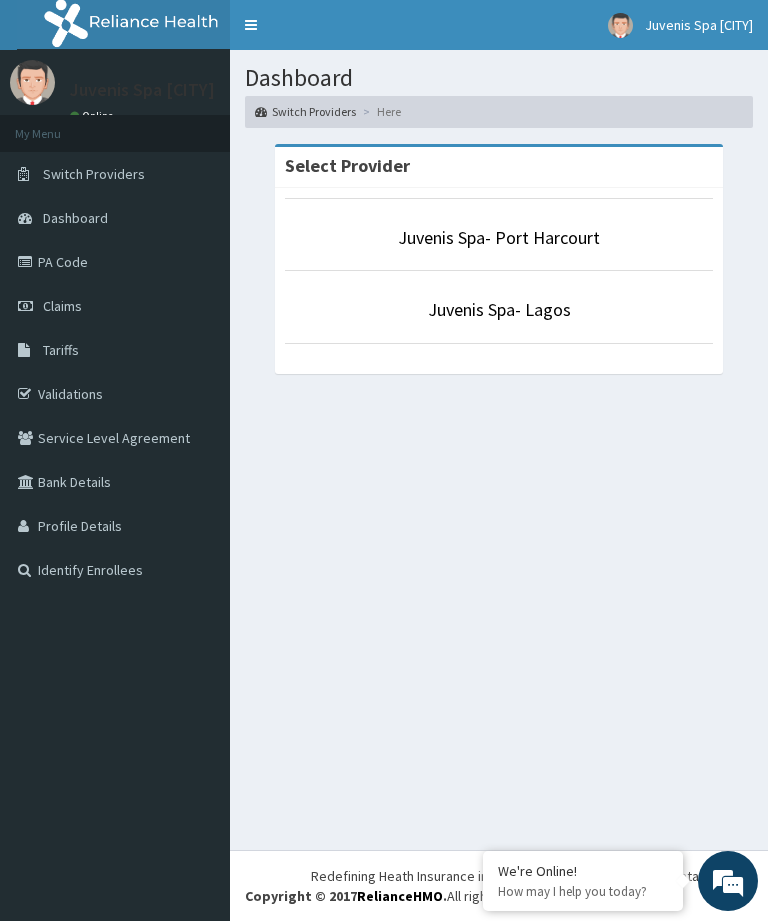 click on "Juvenis Spa- Port Harcourt" at bounding box center [499, 237] 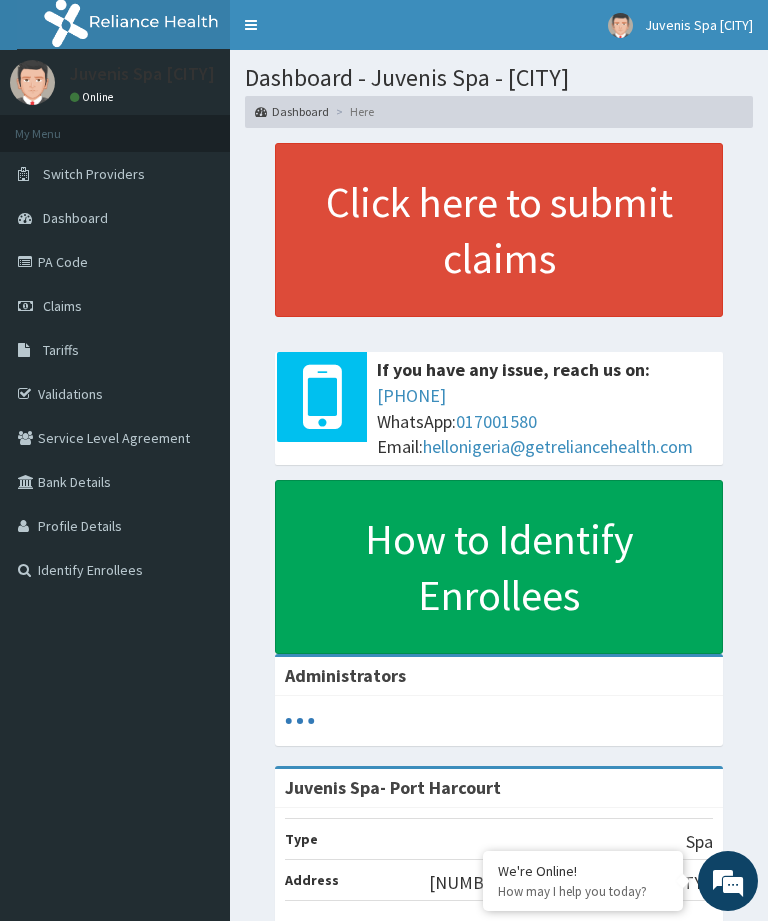 scroll, scrollTop: 0, scrollLeft: 0, axis: both 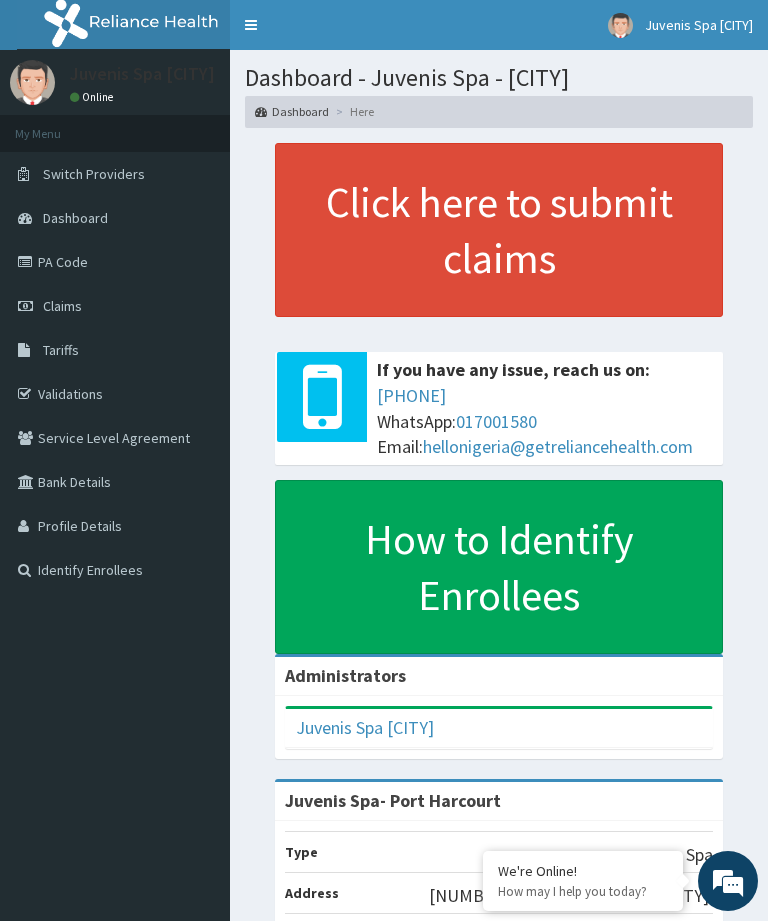 click on "PA Code" at bounding box center (115, 262) 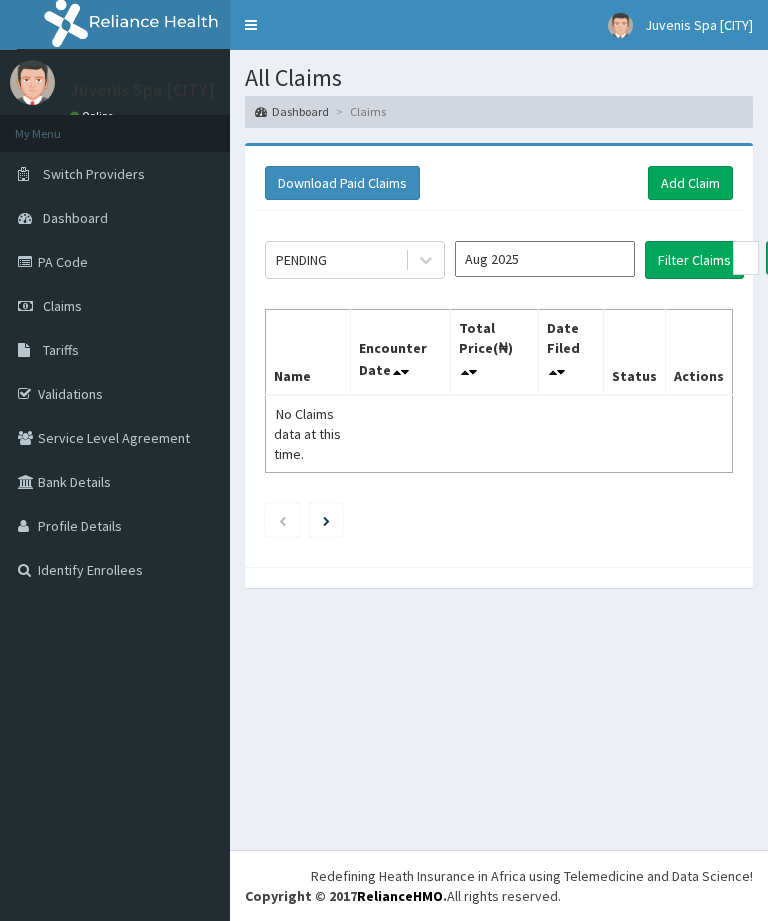 scroll, scrollTop: 0, scrollLeft: 0, axis: both 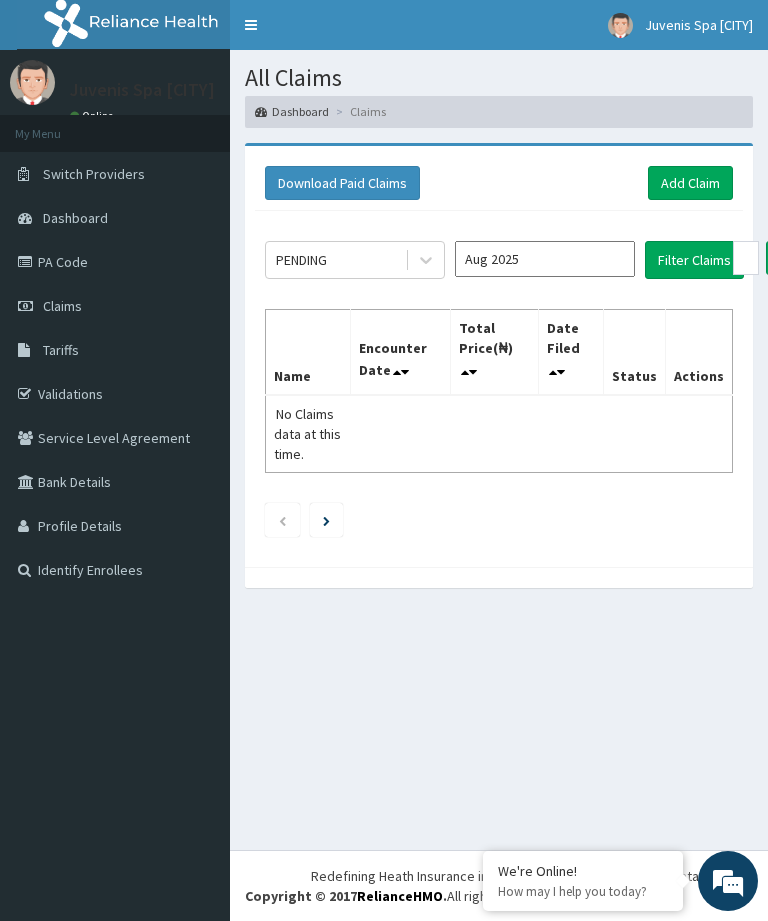 click on "Download Paid Claims" at bounding box center (342, 183) 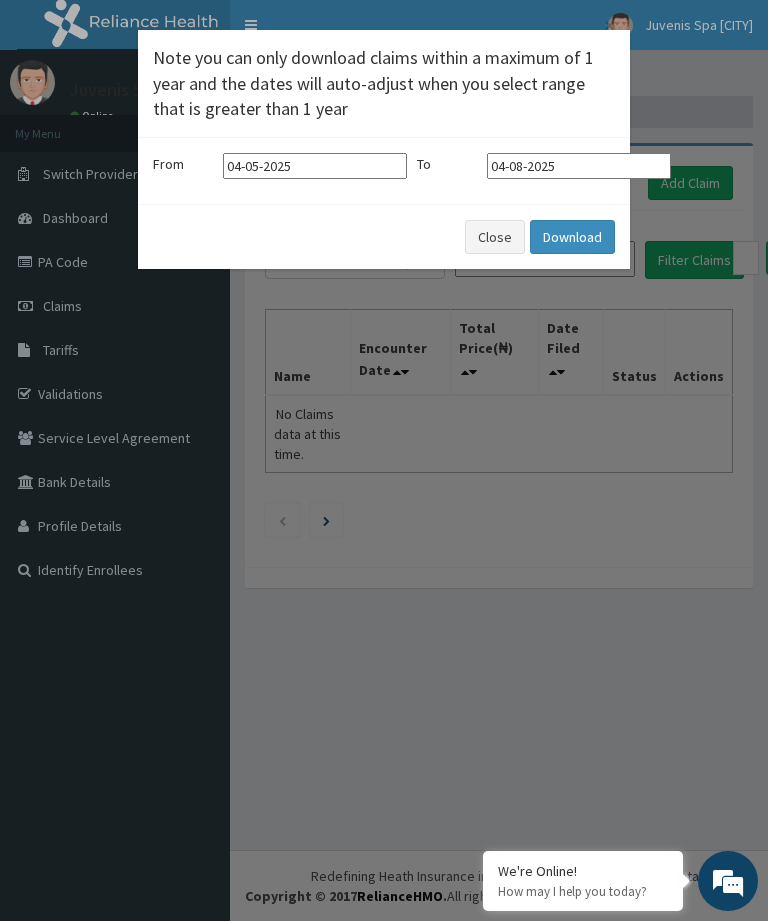 scroll, scrollTop: 0, scrollLeft: 0, axis: both 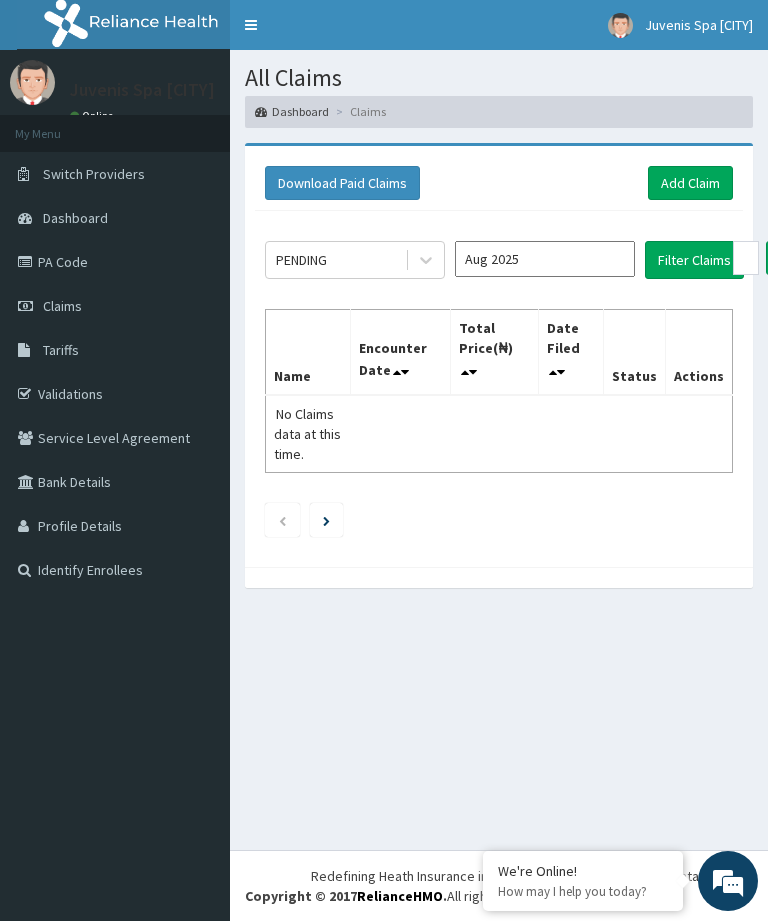 click on "PA Code" at bounding box center [115, 262] 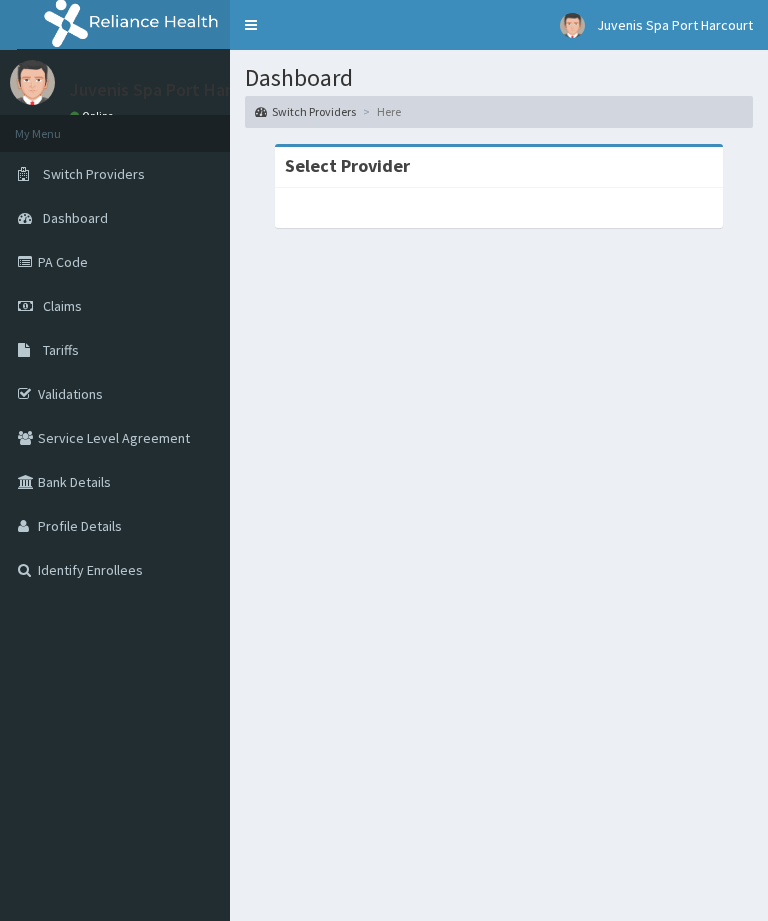 scroll, scrollTop: 0, scrollLeft: 0, axis: both 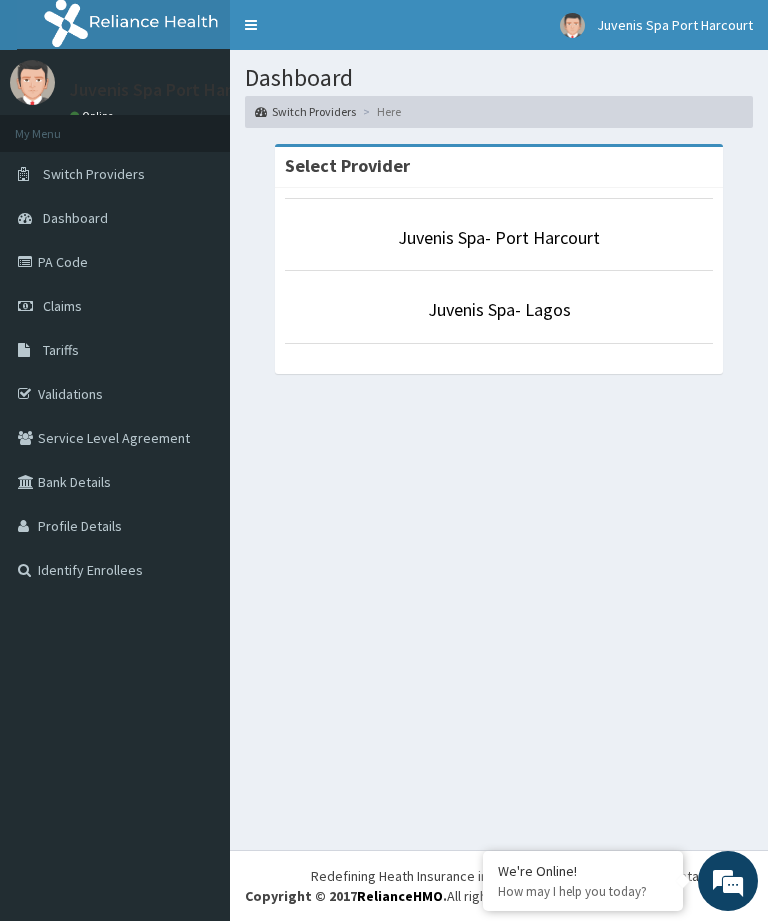 click on "Juvenis Spa- Port Harcourt" at bounding box center (499, 237) 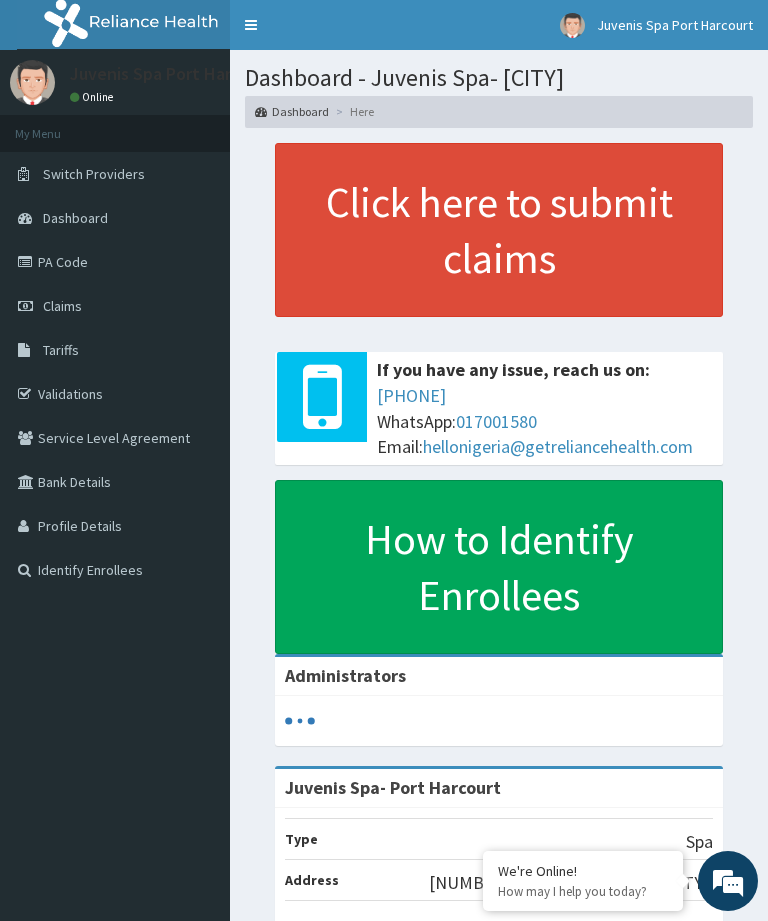 scroll, scrollTop: 250, scrollLeft: 0, axis: vertical 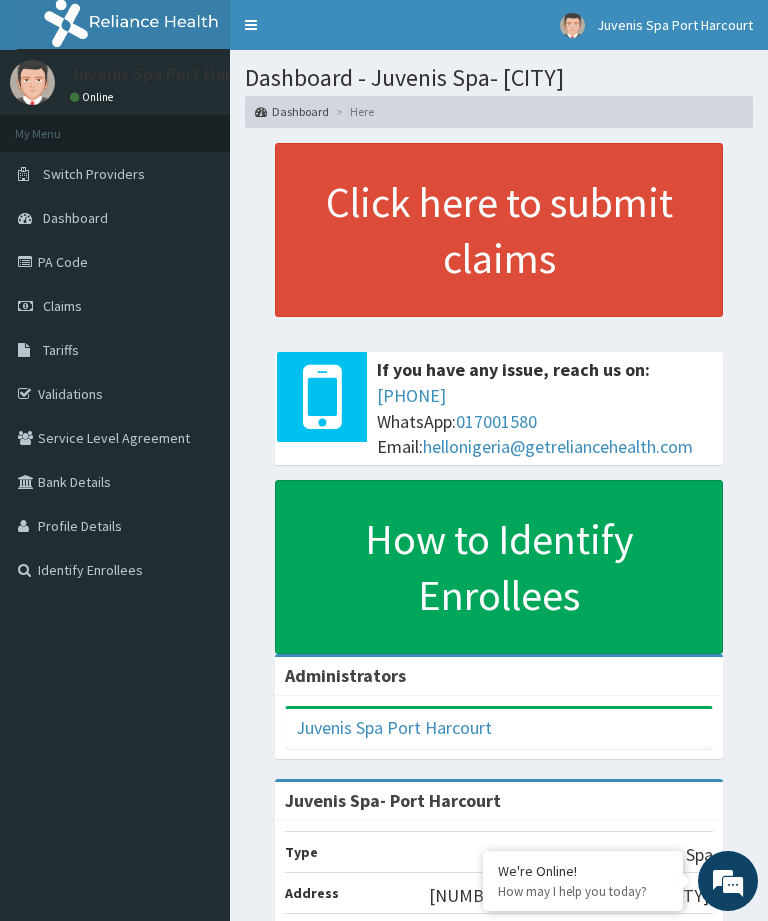 click on "PA Code" at bounding box center (115, 262) 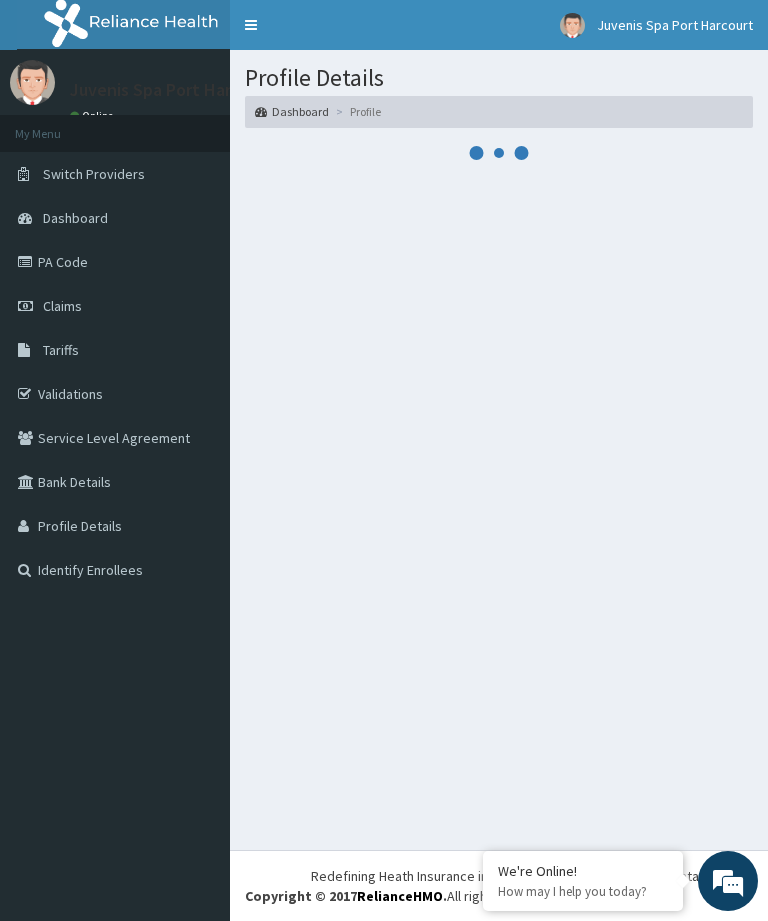 scroll, scrollTop: 0, scrollLeft: 0, axis: both 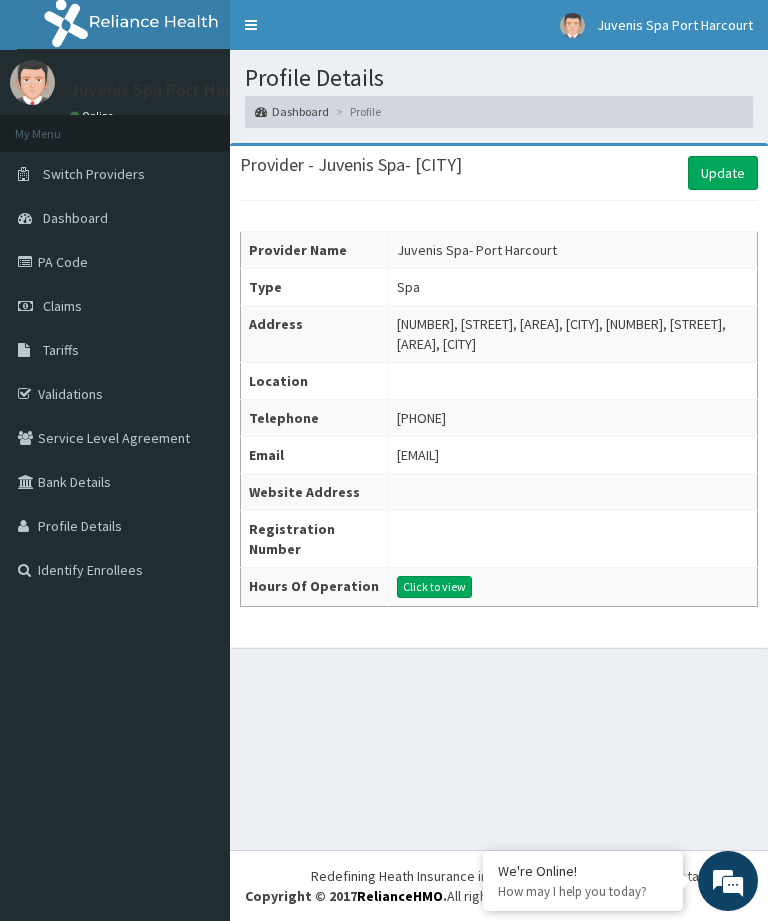click on "Claims" at bounding box center (62, 306) 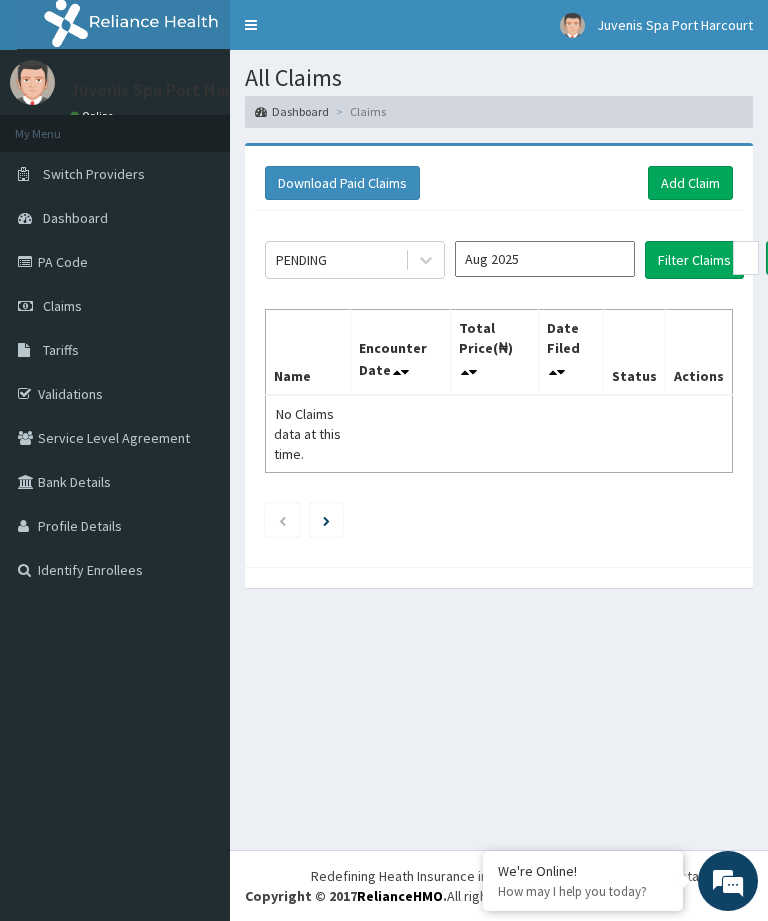 scroll, scrollTop: 0, scrollLeft: 0, axis: both 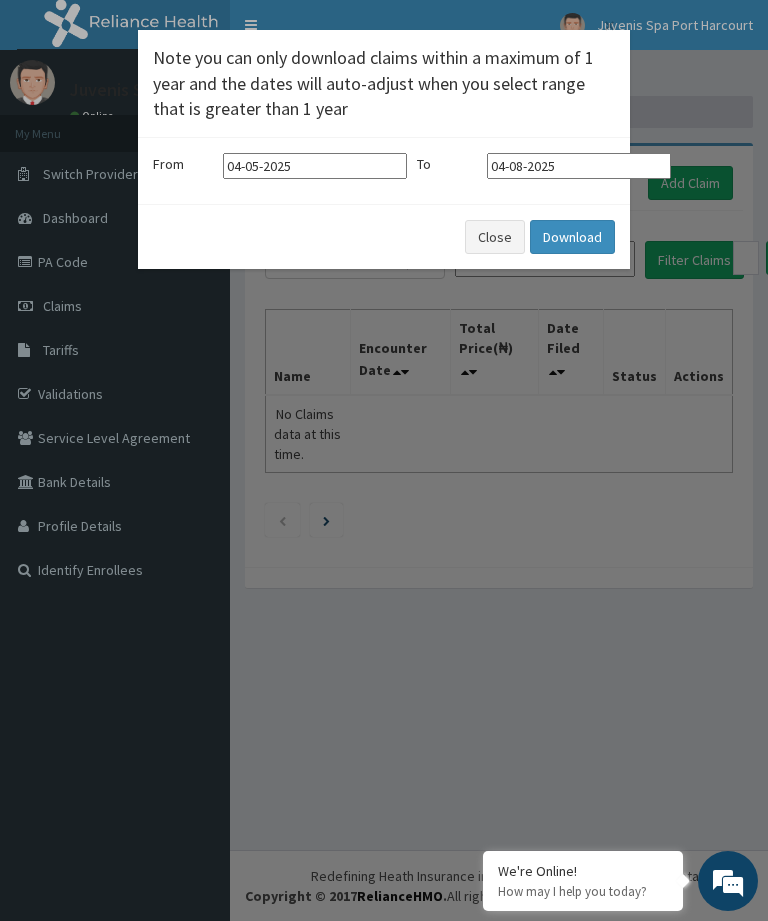 click on "× Note you can only download claims within a maximum of 1 year and the dates will auto-adjust when you select range that is greater than 1 year From 04-05-2025 To 04-08-2025 Close Download" at bounding box center [384, 460] 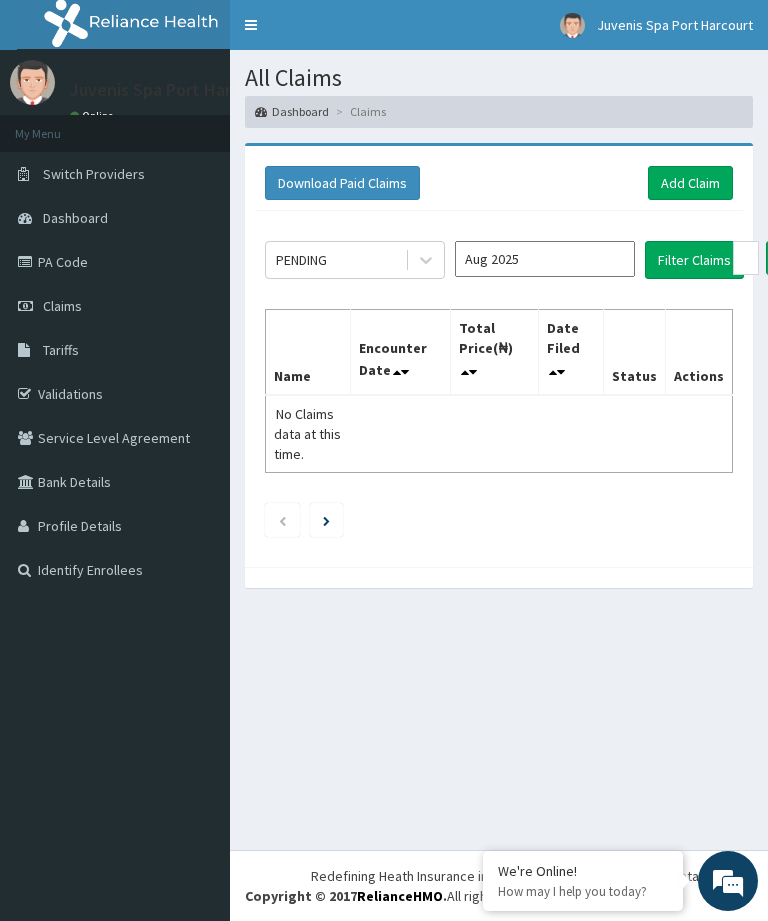 click on "PA Code" at bounding box center [115, 262] 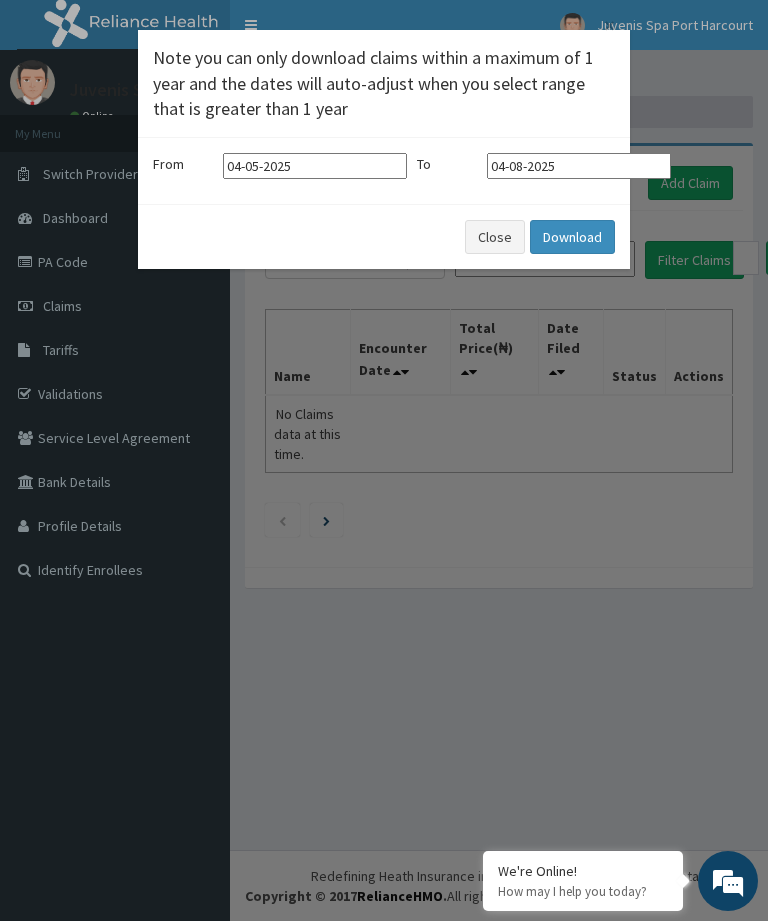 scroll, scrollTop: 0, scrollLeft: 0, axis: both 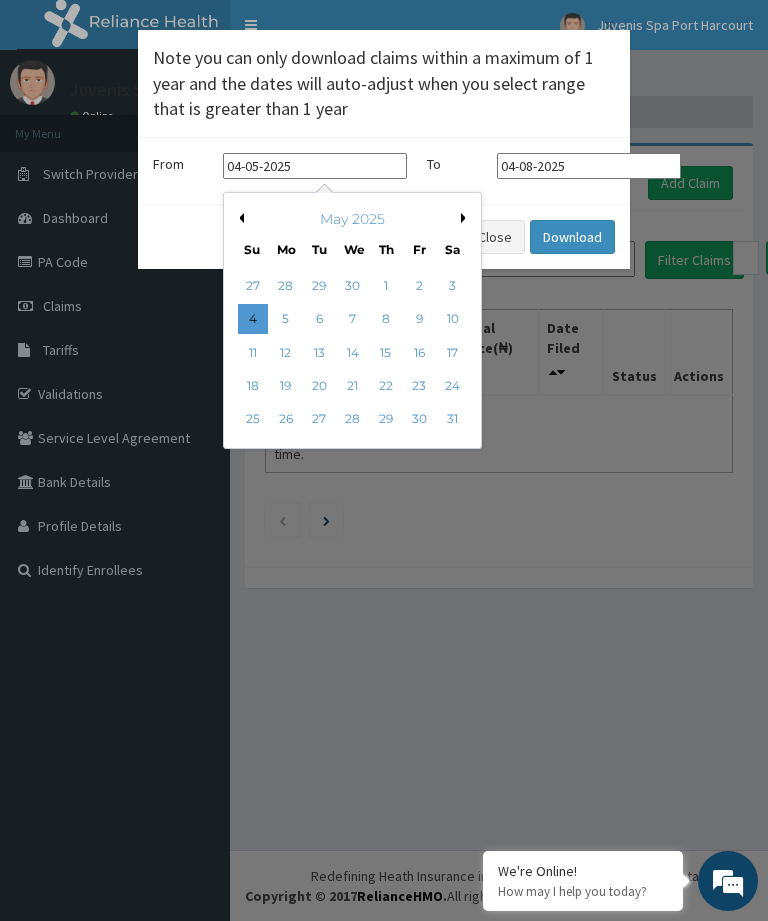 click on "[MONTH] 2025 Su Mo Tu We Th Fr Sa" at bounding box center (352, 230) 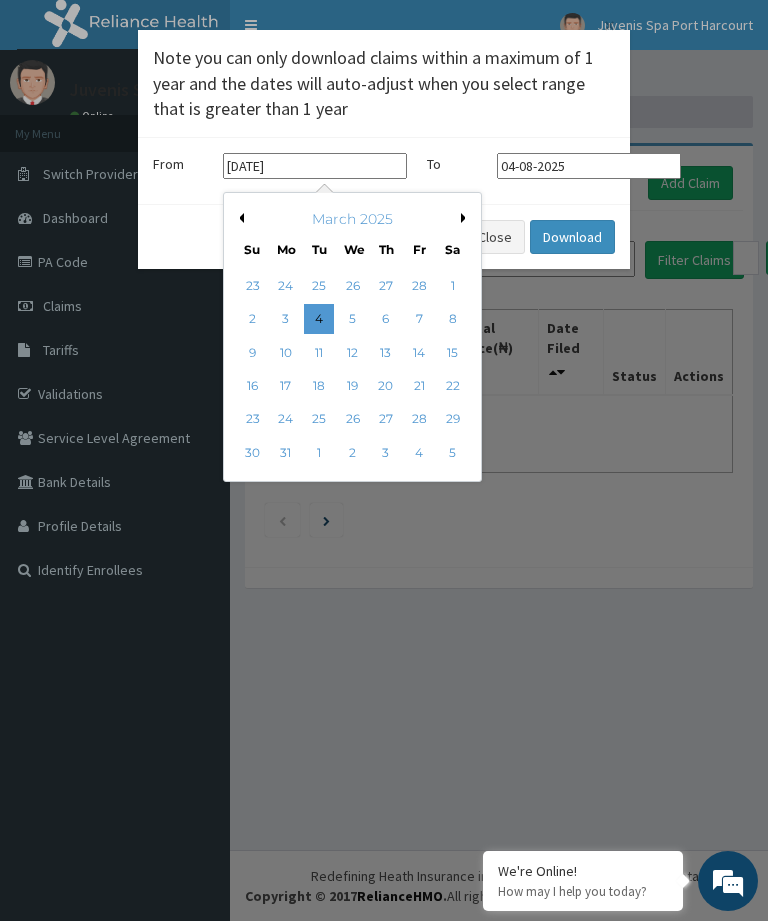 click on "[DATE]" at bounding box center (315, 166) 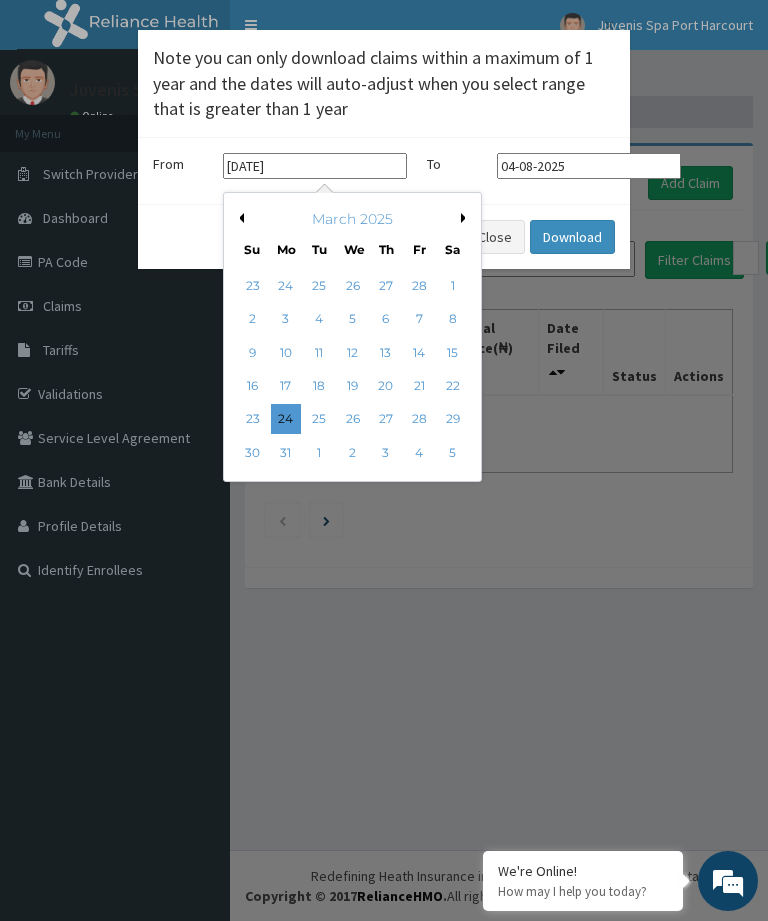click on "29" at bounding box center (453, 419) 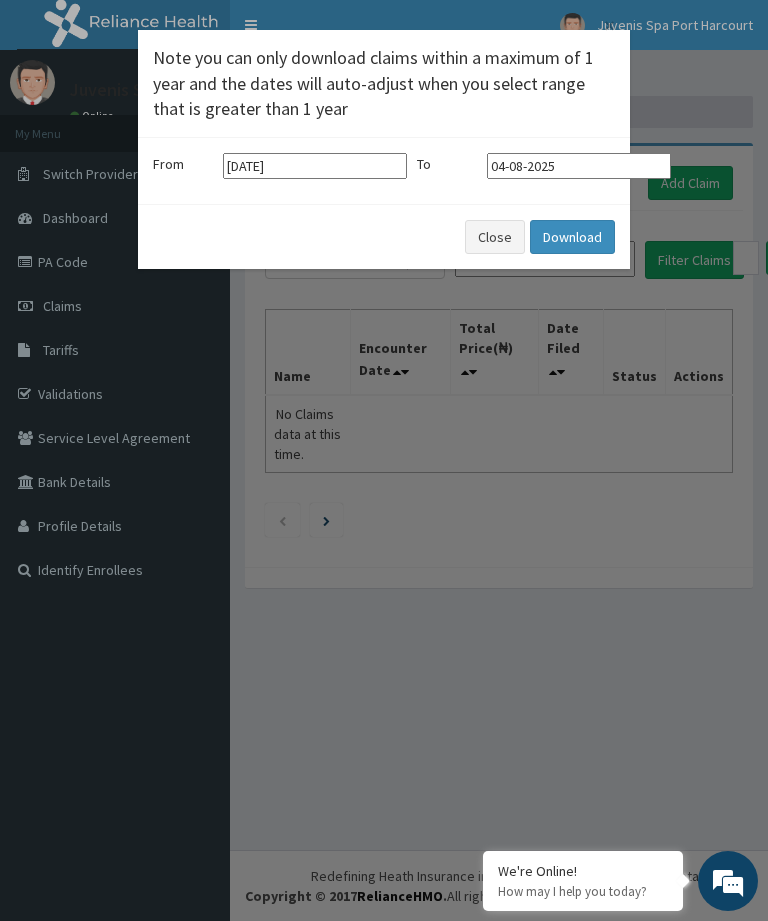 type on "[DATE]" 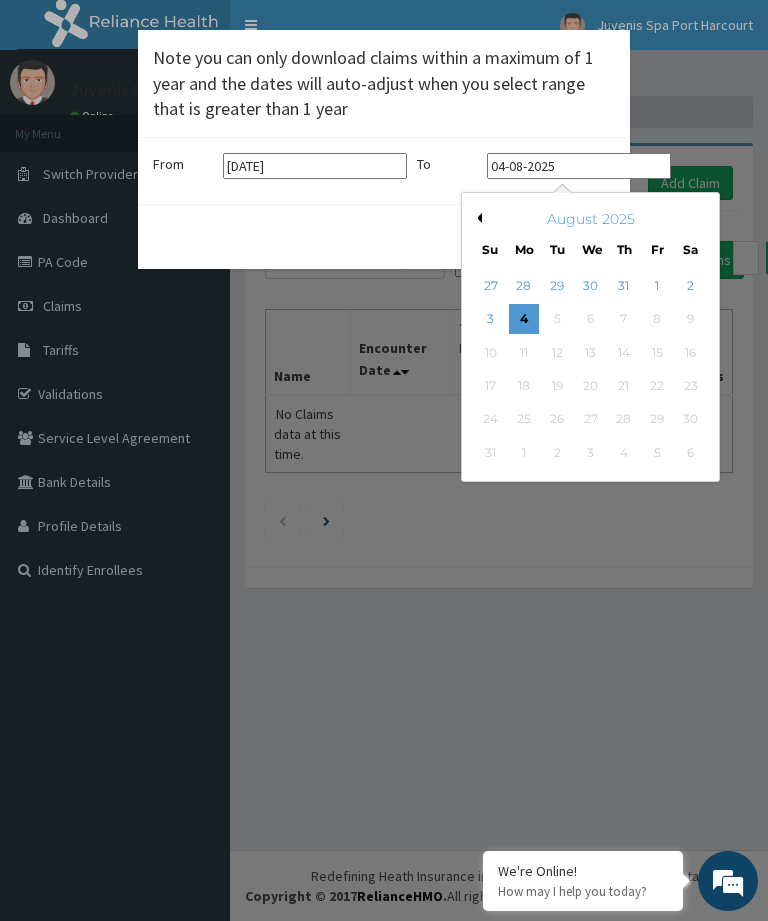click on "2" at bounding box center (691, 286) 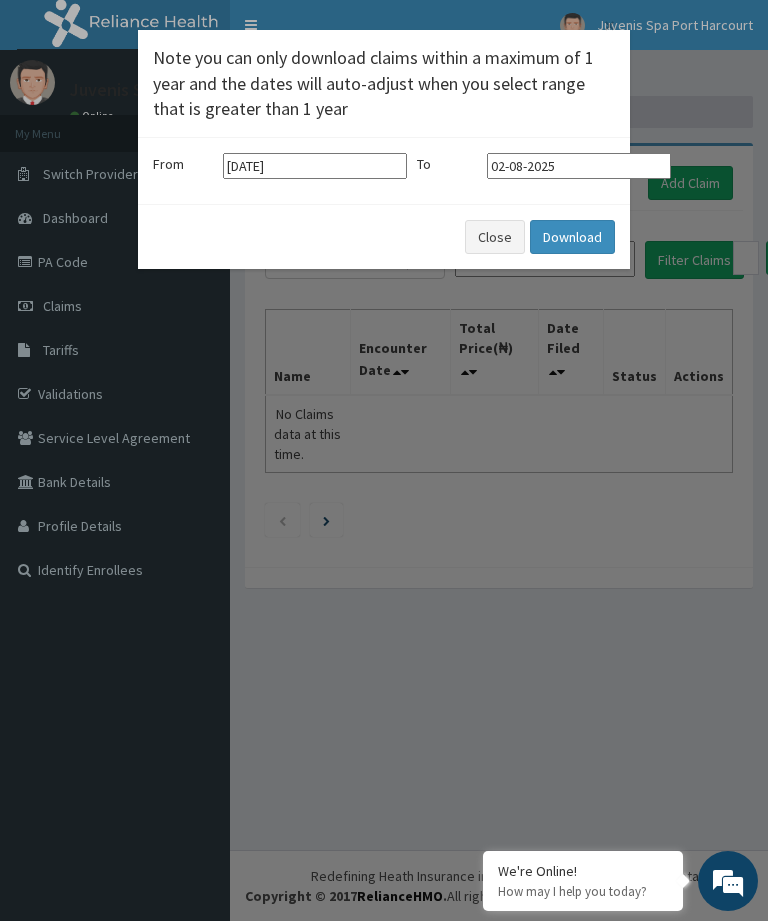 click on "Download" at bounding box center (572, 237) 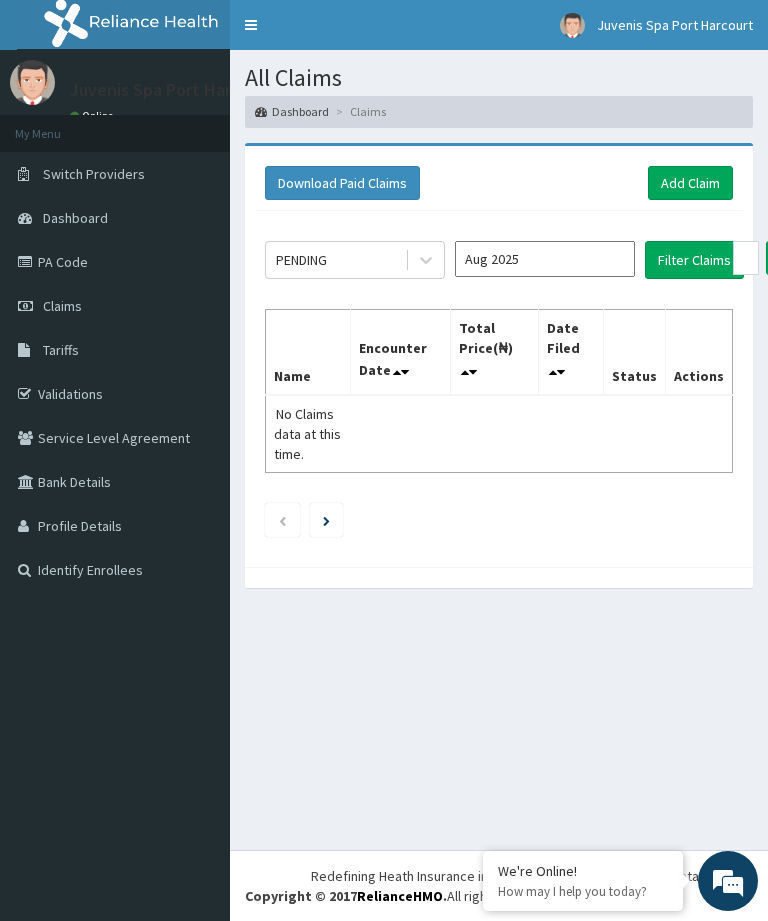 click on "PA Code" at bounding box center [115, 262] 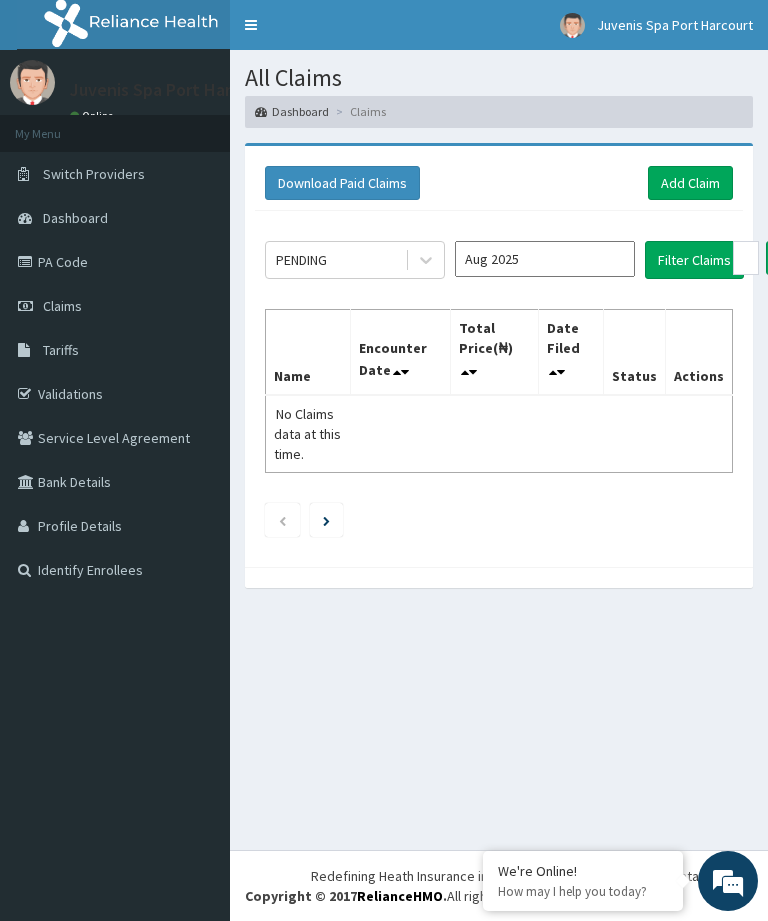 scroll, scrollTop: 0, scrollLeft: 0, axis: both 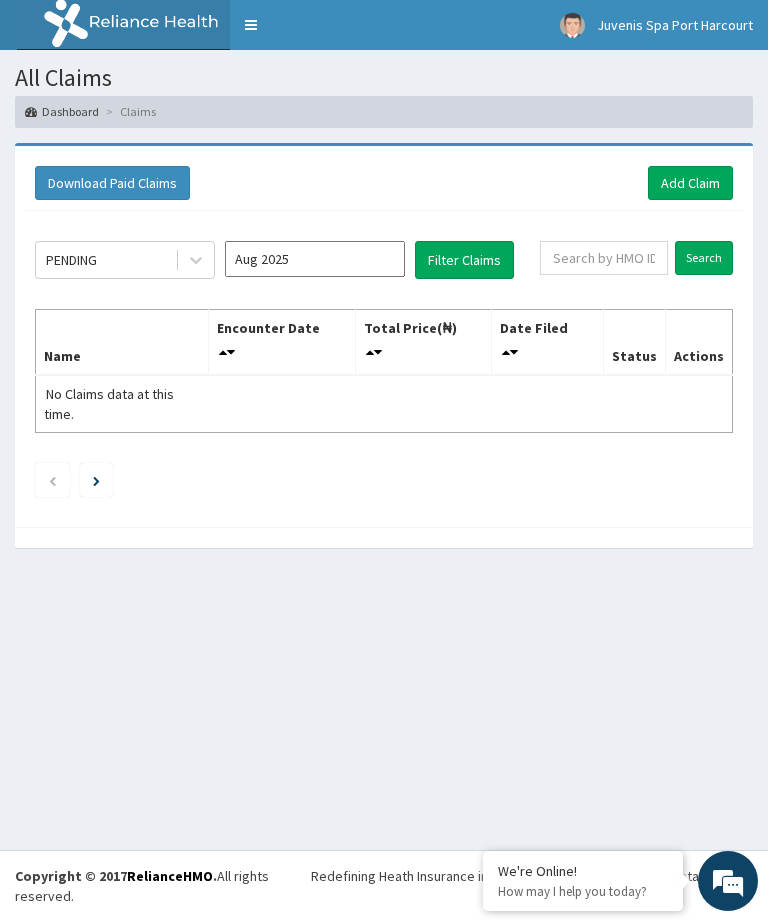 click on "Toggle navigation" at bounding box center [251, 25] 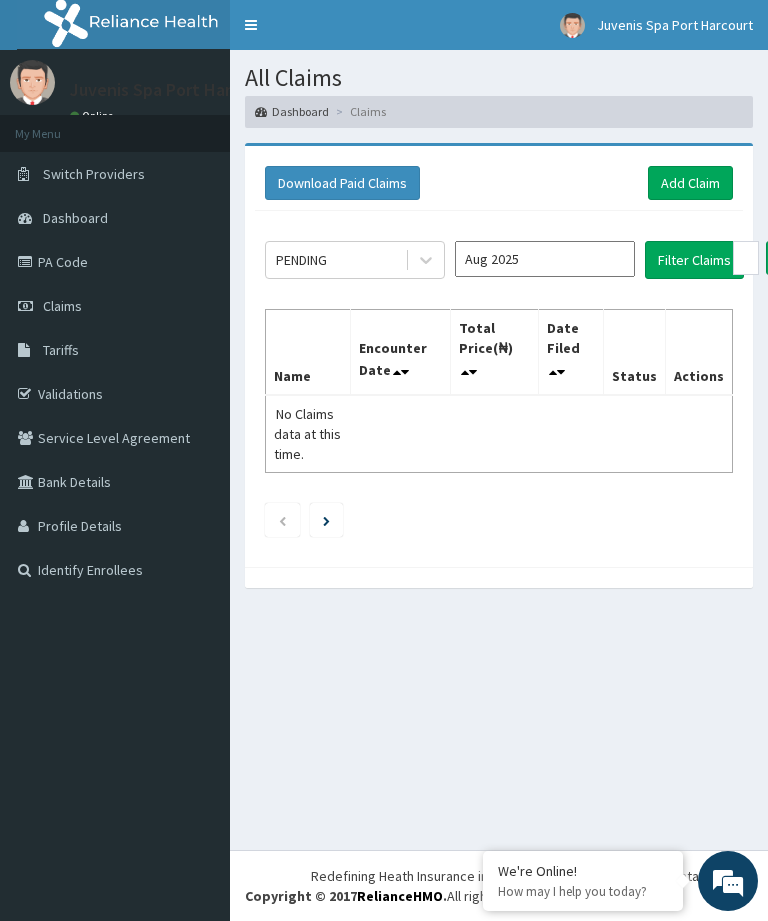 click on "PA Code" at bounding box center [115, 262] 